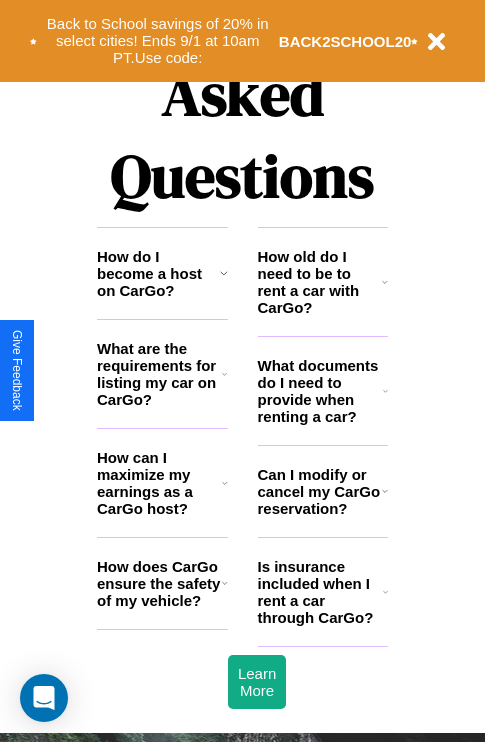 scroll, scrollTop: 2423, scrollLeft: 0, axis: vertical 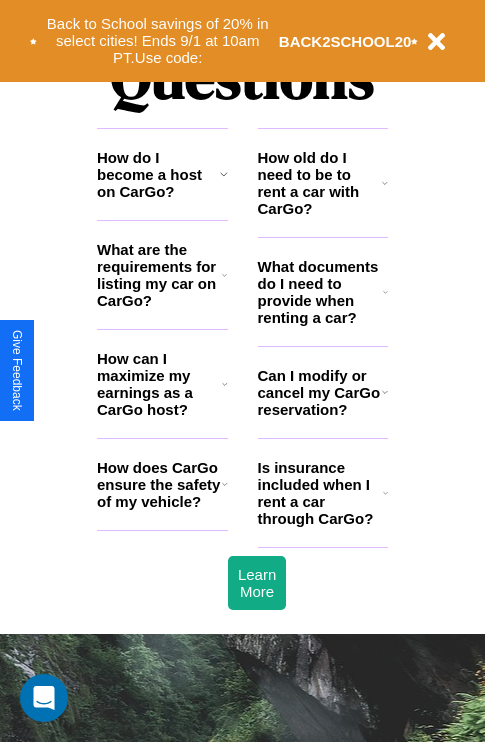 click on "How can I maximize my earnings as a CarGo host?" at bounding box center (159, 384) 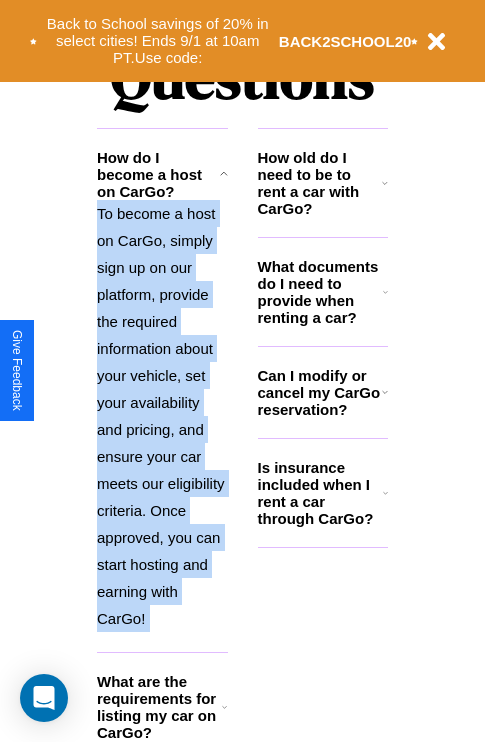 scroll, scrollTop: 2584, scrollLeft: 0, axis: vertical 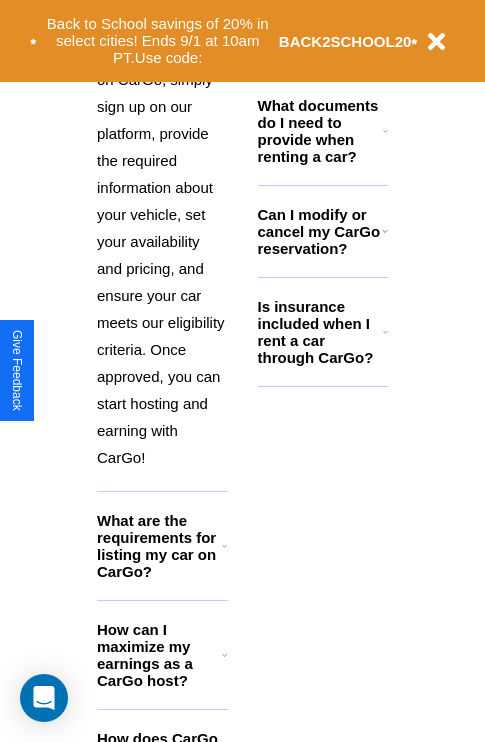 click on "How can I maximize my earnings as a CarGo host?" at bounding box center (159, 655) 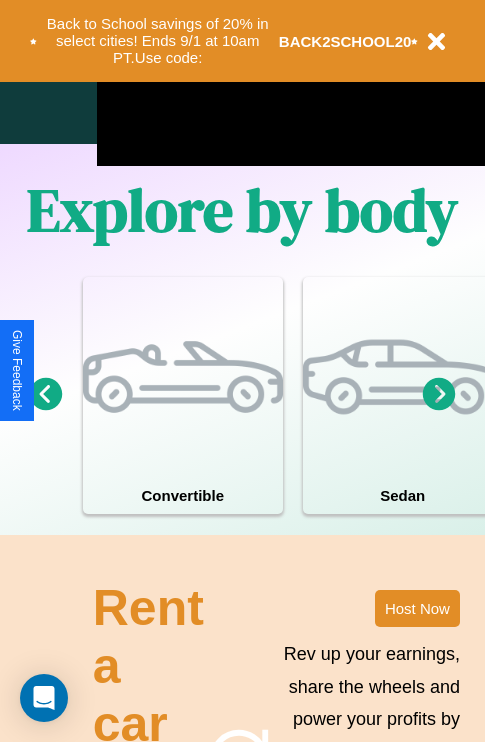 scroll, scrollTop: 1285, scrollLeft: 0, axis: vertical 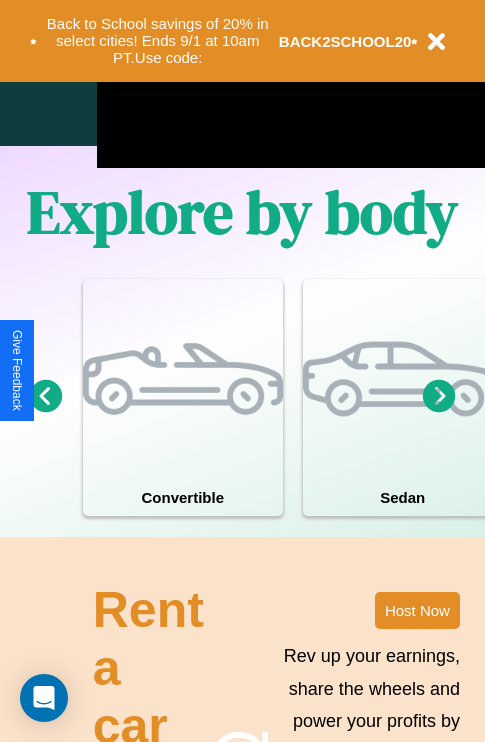 click 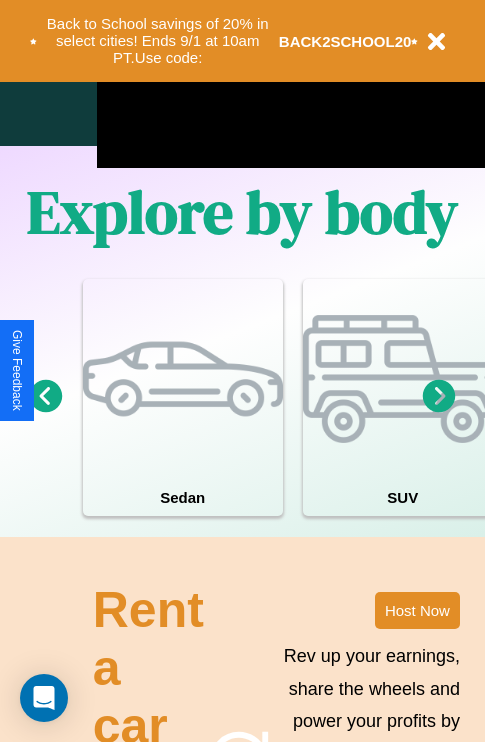 click 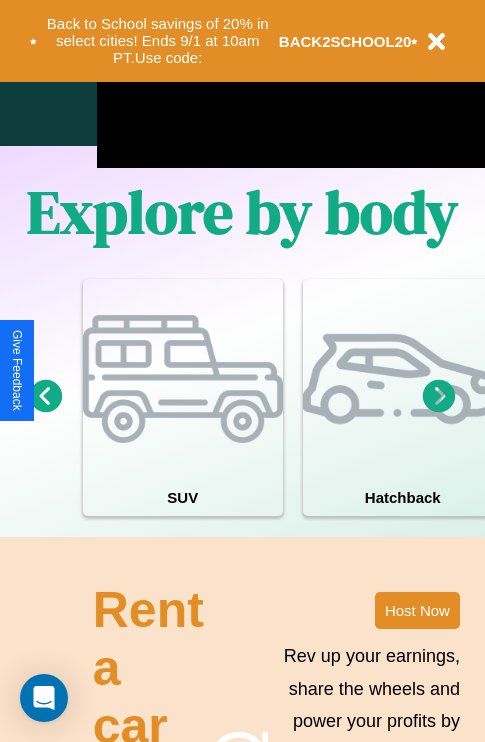 click 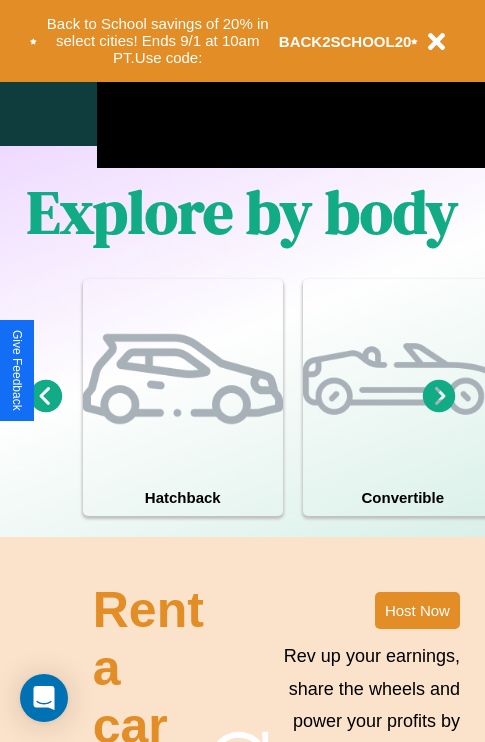 click 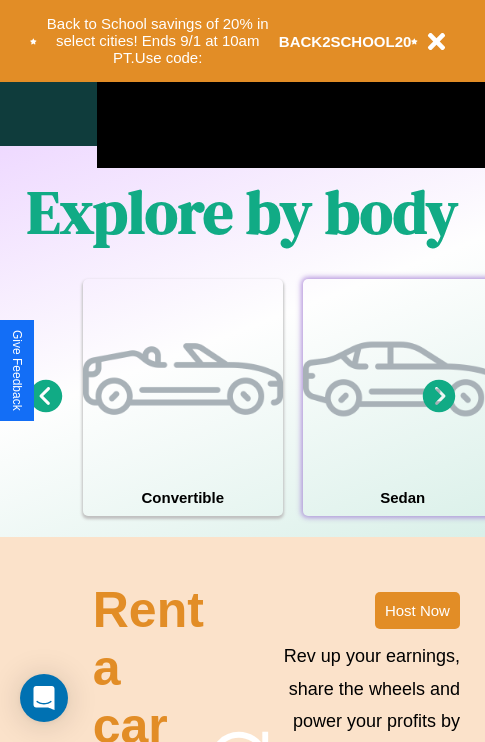 click at bounding box center (403, 379) 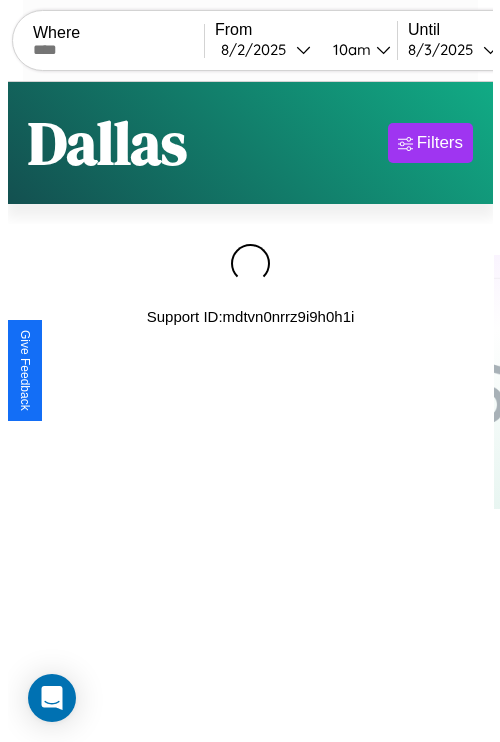 scroll, scrollTop: 0, scrollLeft: 0, axis: both 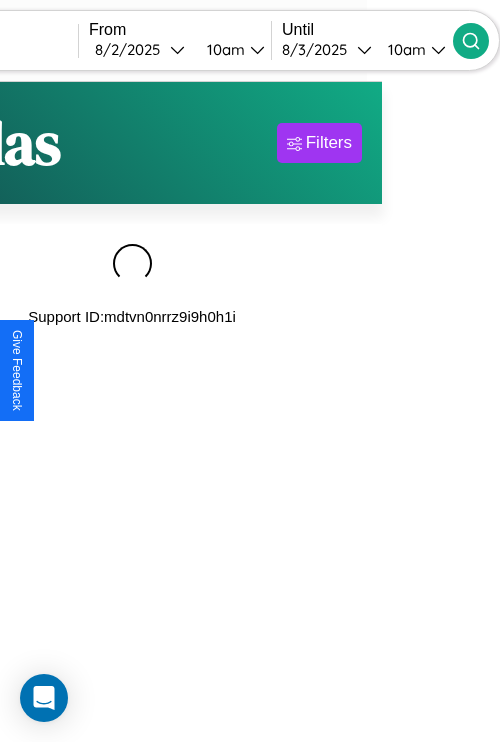 type on "*********" 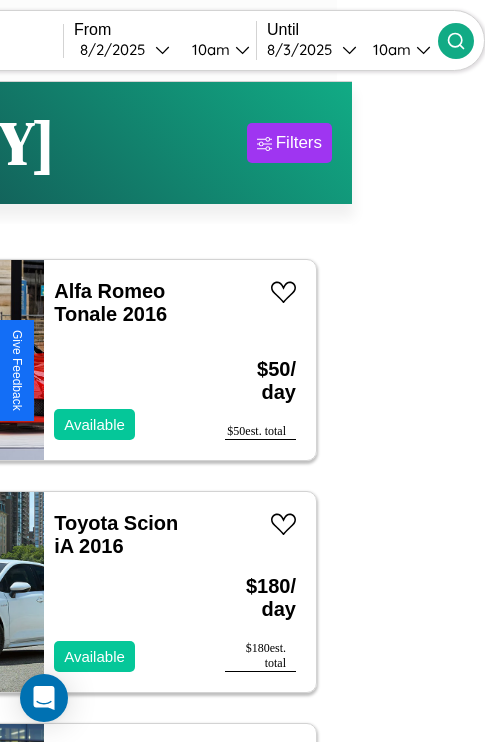 scroll, scrollTop: 68, scrollLeft: 70, axis: both 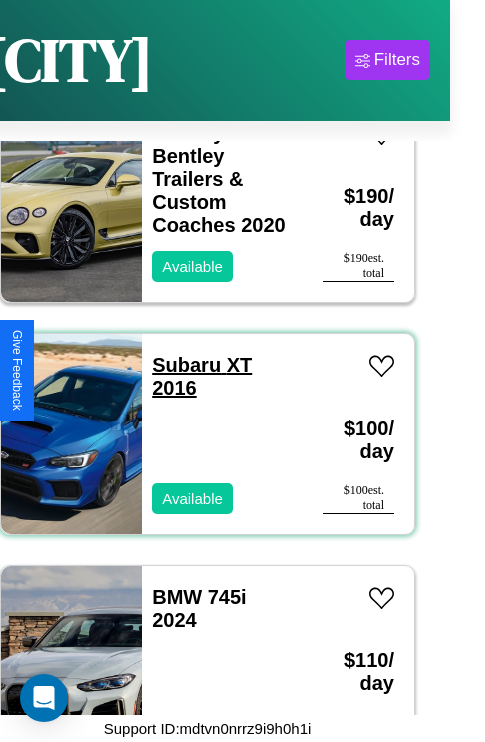 click on "Subaru   XT   2016" at bounding box center [202, 376] 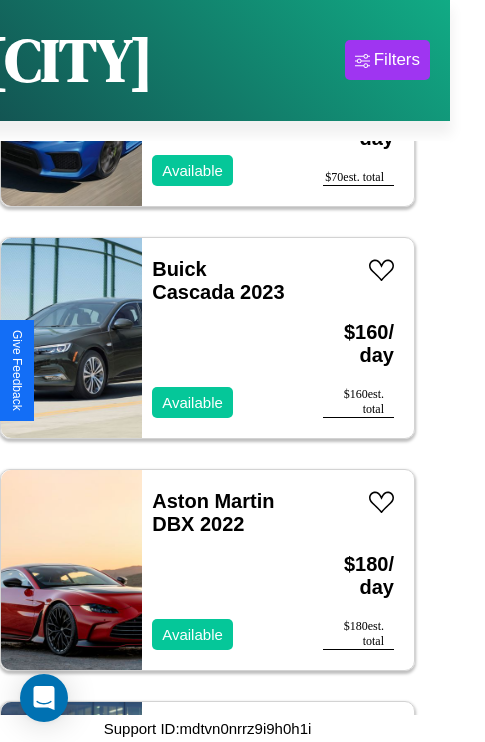 scroll, scrollTop: 6107, scrollLeft: 0, axis: vertical 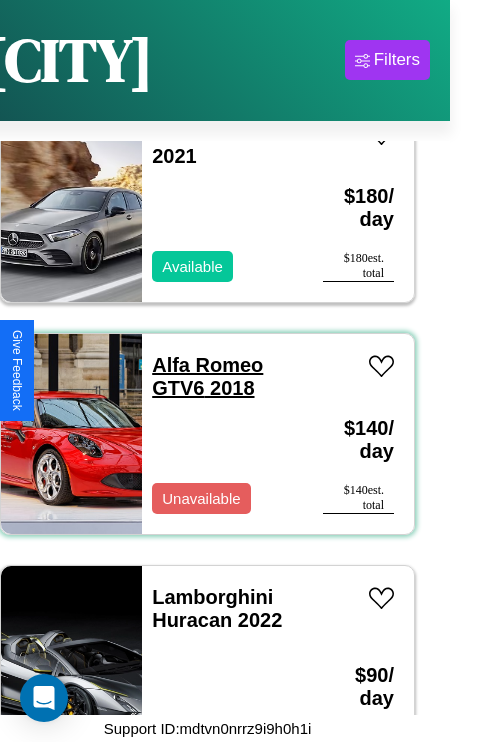 click on "Alfa Romeo   GTV6   2018" at bounding box center [207, 376] 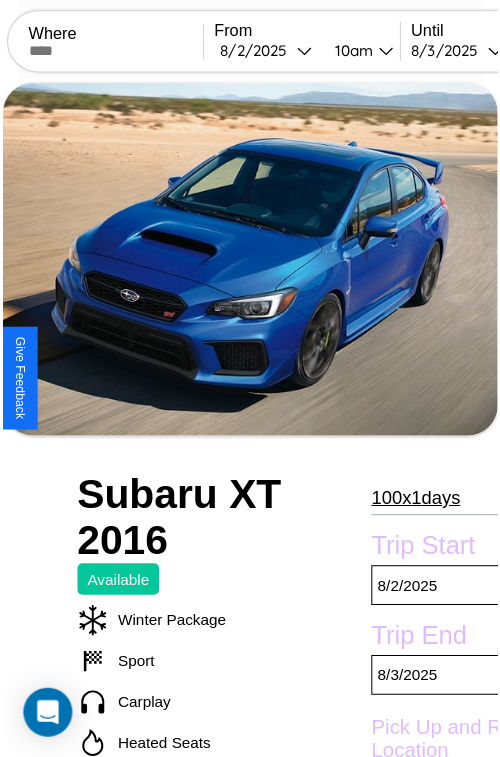 scroll, scrollTop: 203, scrollLeft: 96, axis: both 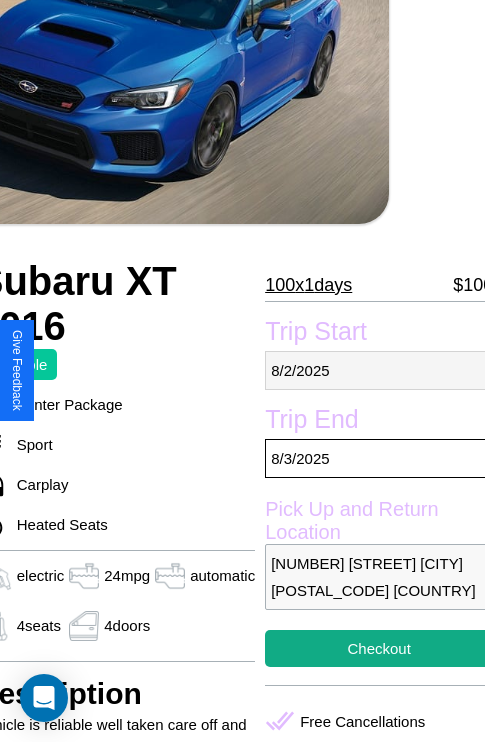 click on "8 / 2 / 2025" at bounding box center [379, 370] 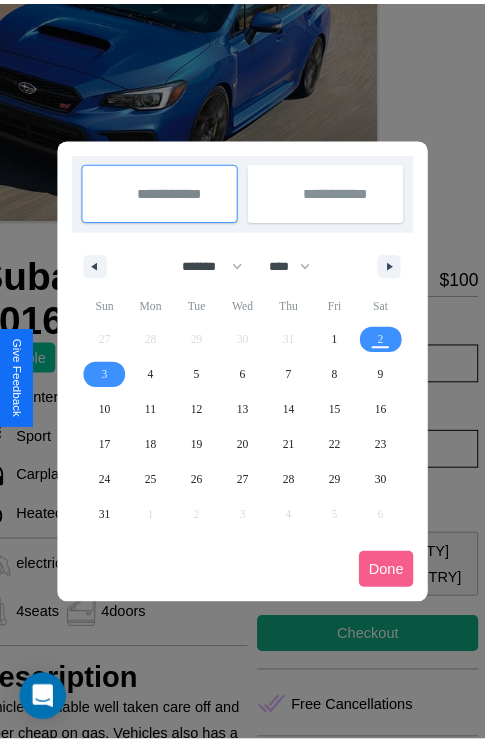 scroll, scrollTop: 0, scrollLeft: 96, axis: horizontal 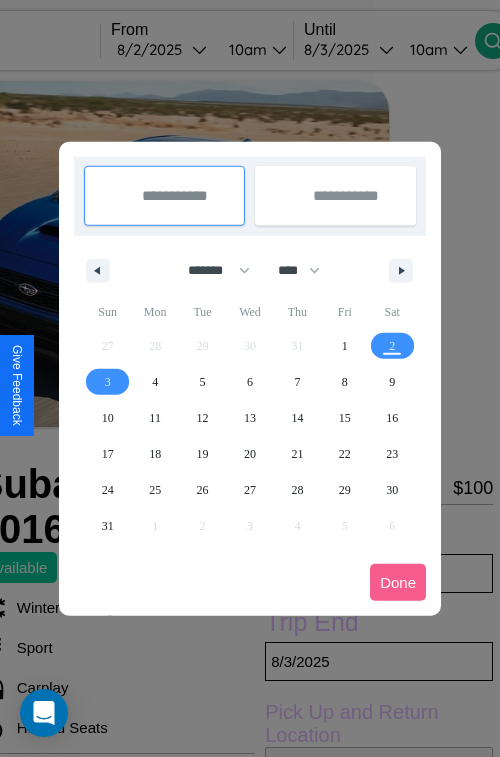 click at bounding box center [250, 378] 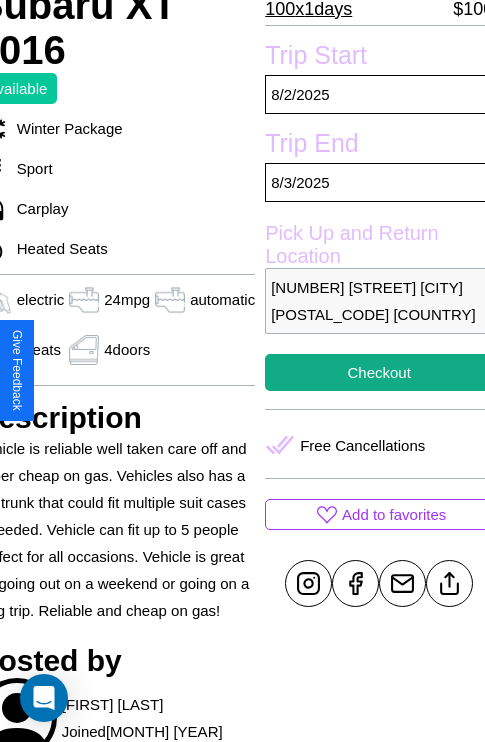 scroll, scrollTop: 481, scrollLeft: 96, axis: both 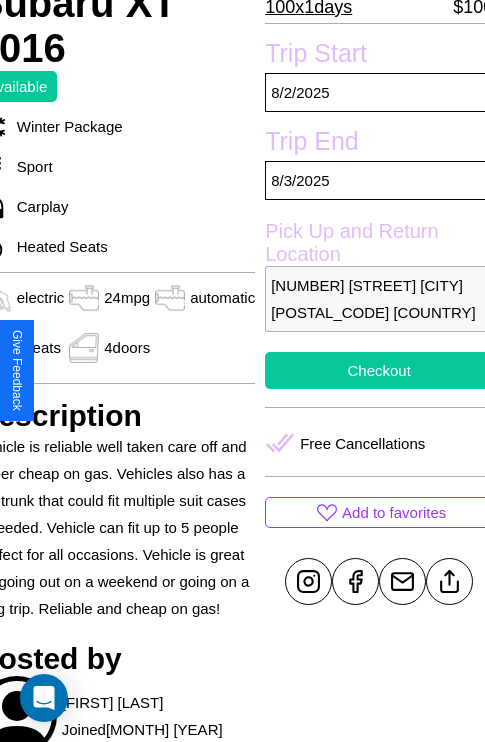 click on "Checkout" at bounding box center [379, 370] 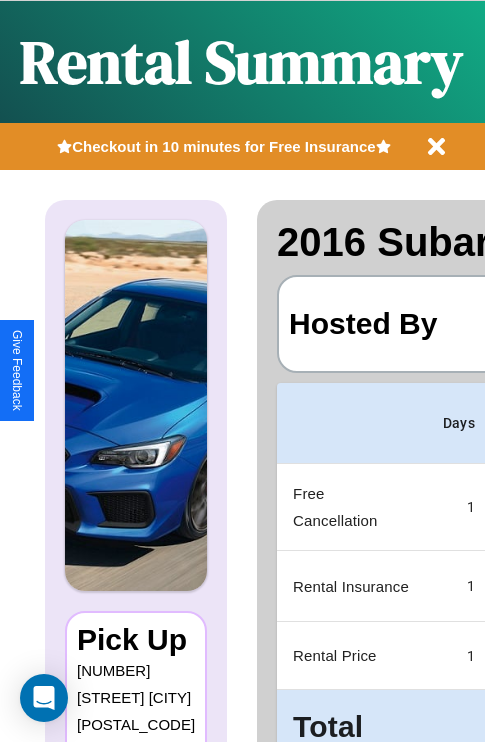 scroll, scrollTop: 0, scrollLeft: 378, axis: horizontal 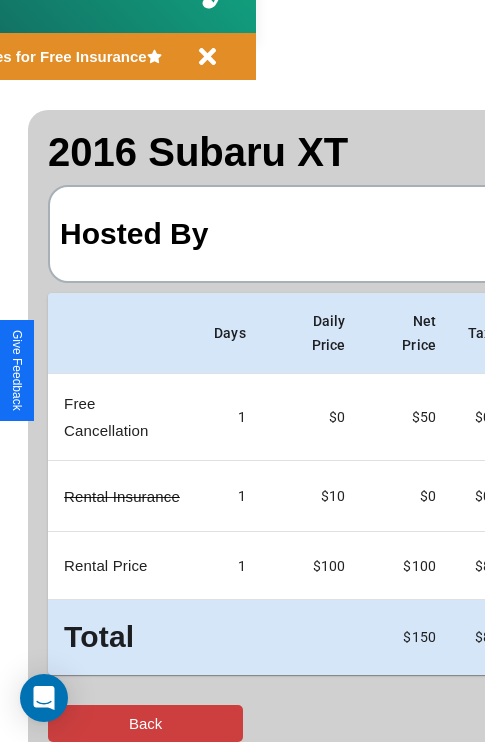click on "Back" at bounding box center (145, 723) 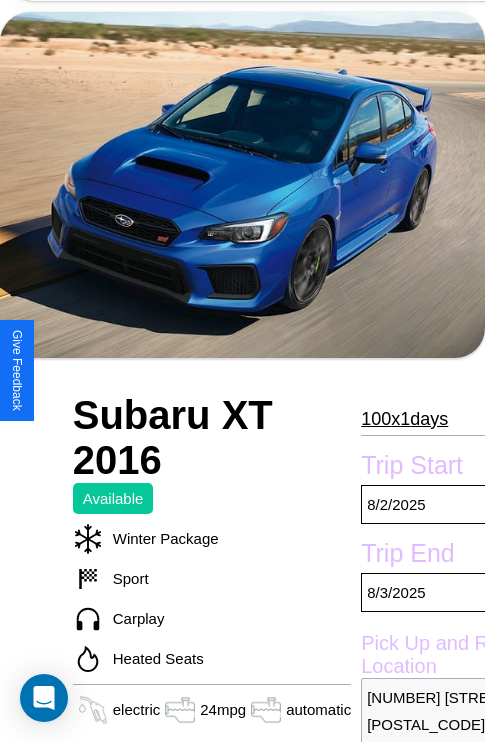 scroll, scrollTop: 117, scrollLeft: 0, axis: vertical 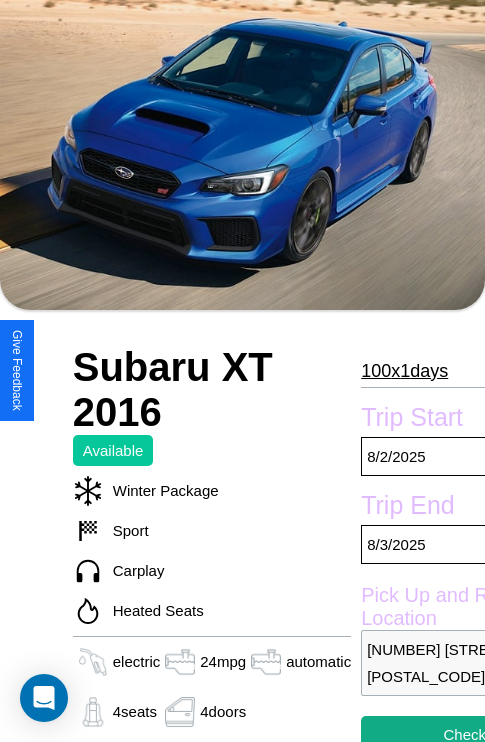 click on "100  x  1  days" at bounding box center (404, 371) 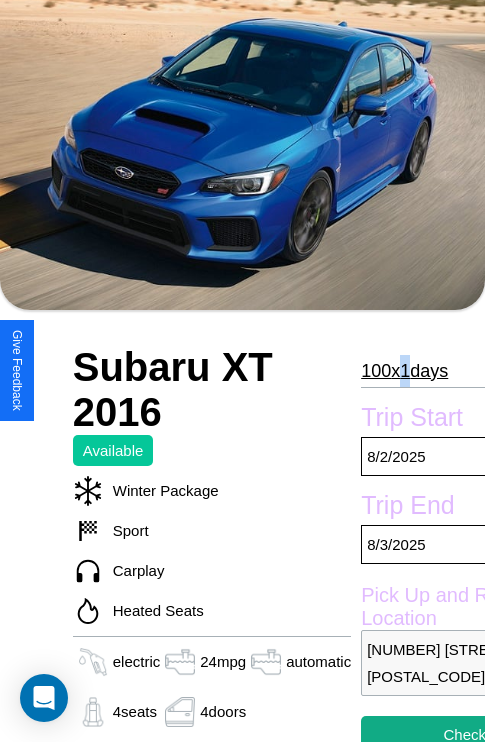 click on "100  x  1  days" at bounding box center [404, 371] 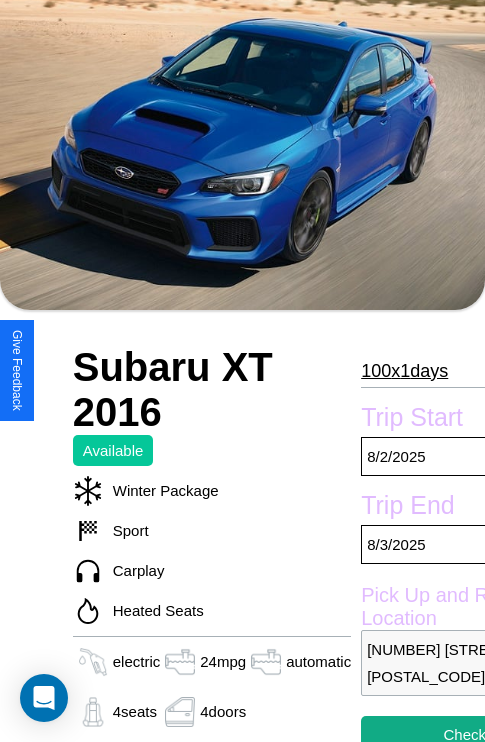 click on "100  x  1  days" at bounding box center [404, 371] 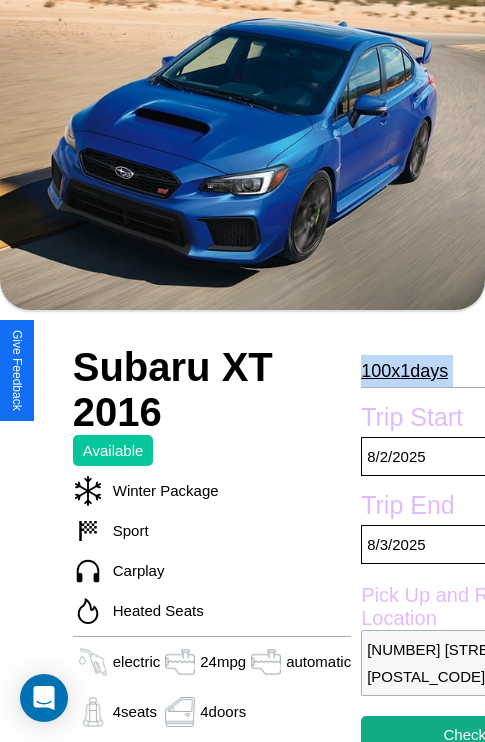 click on "100  x  1  days" at bounding box center [404, 371] 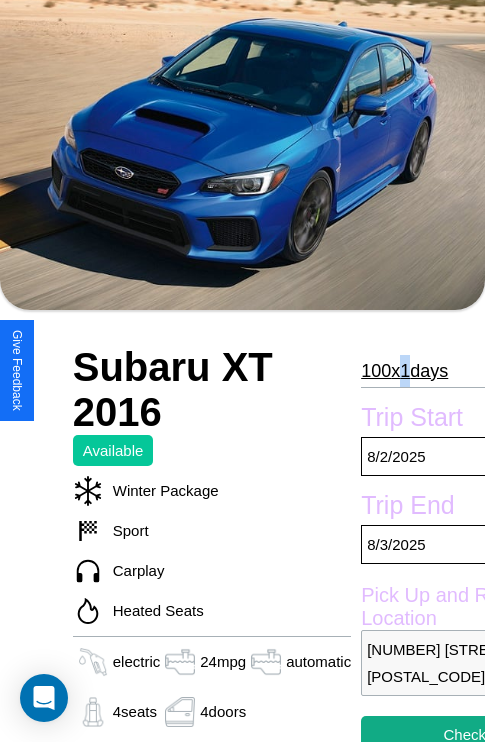 click on "100  x  1  days" at bounding box center [404, 371] 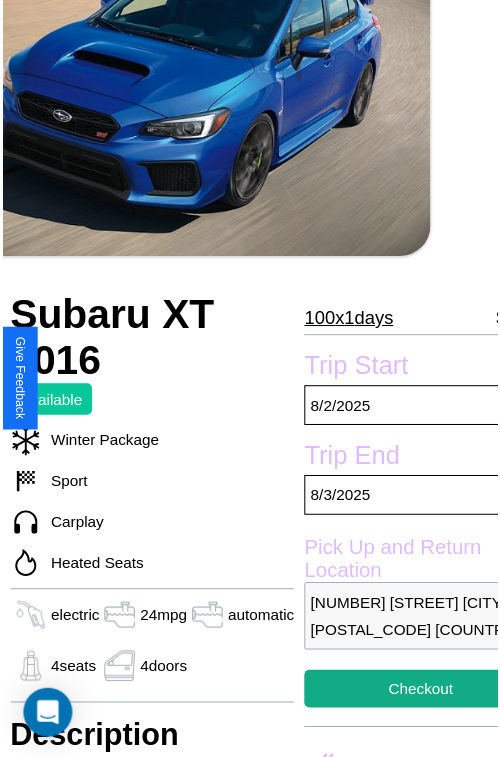 scroll, scrollTop: 203, scrollLeft: 96, axis: both 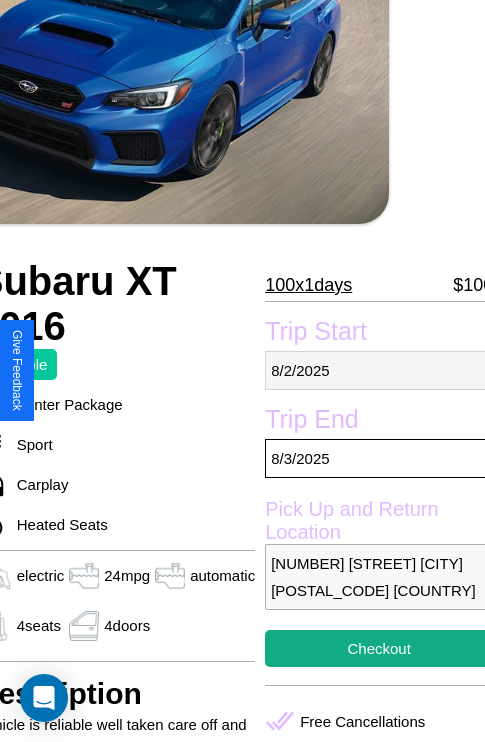 click on "8 / 2 / 2025" at bounding box center (379, 370) 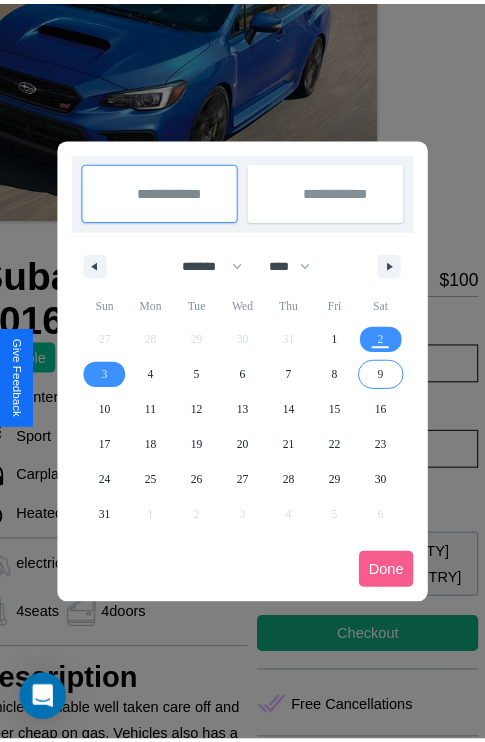 scroll, scrollTop: 0, scrollLeft: 96, axis: horizontal 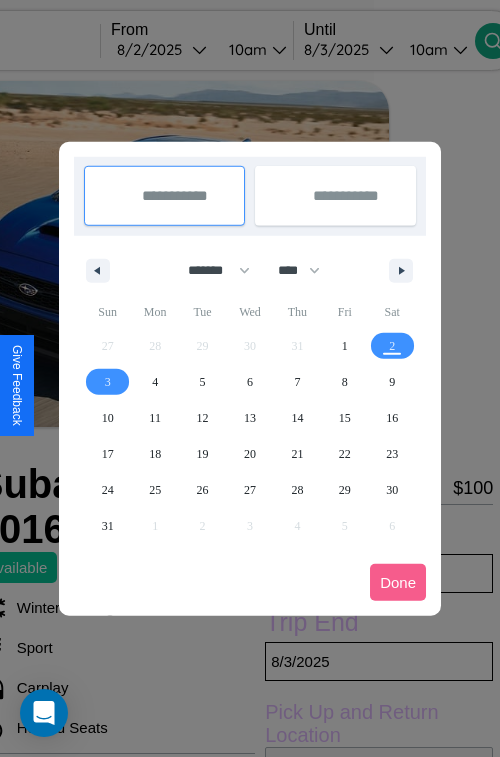 click at bounding box center (250, 378) 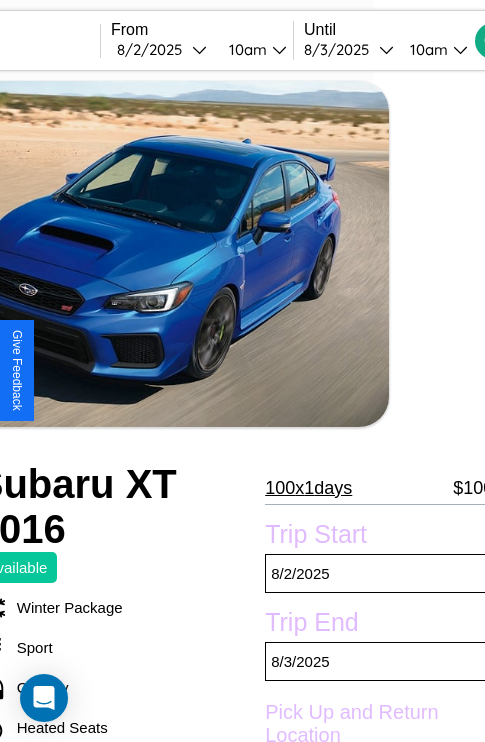 scroll, scrollTop: 481, scrollLeft: 96, axis: both 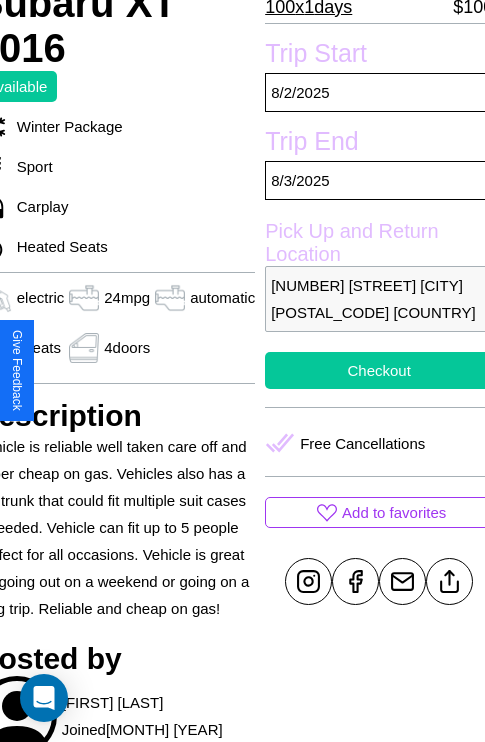 click on "Checkout" at bounding box center (379, 370) 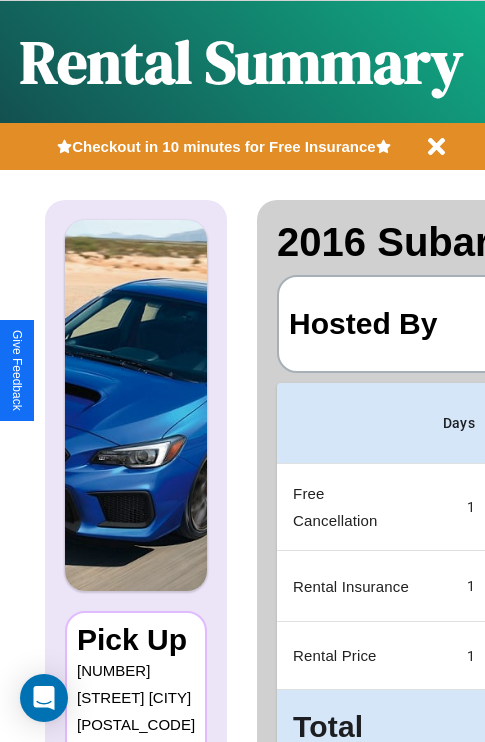scroll, scrollTop: 0, scrollLeft: 378, axis: horizontal 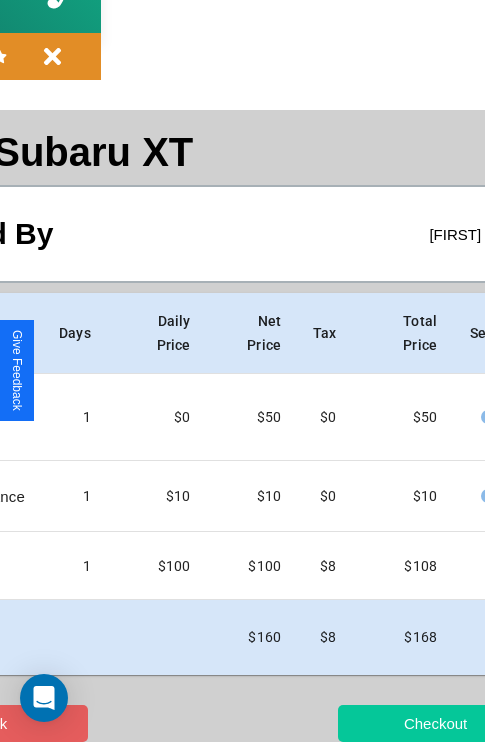 click on "Checkout" at bounding box center (435, 723) 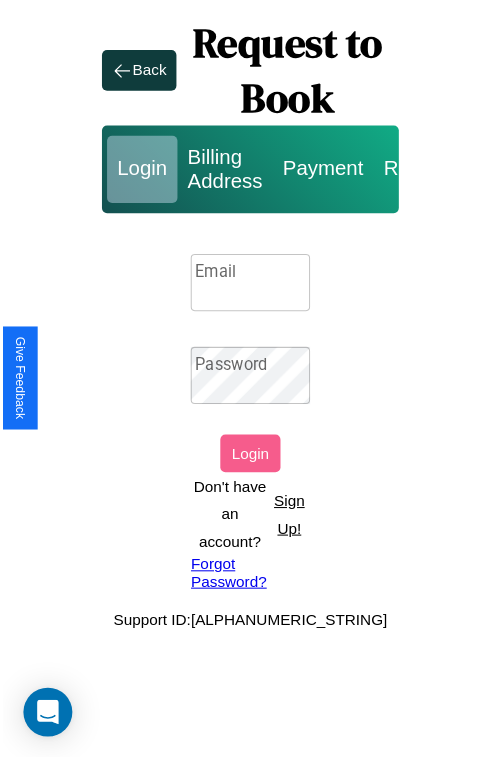 scroll, scrollTop: 0, scrollLeft: 0, axis: both 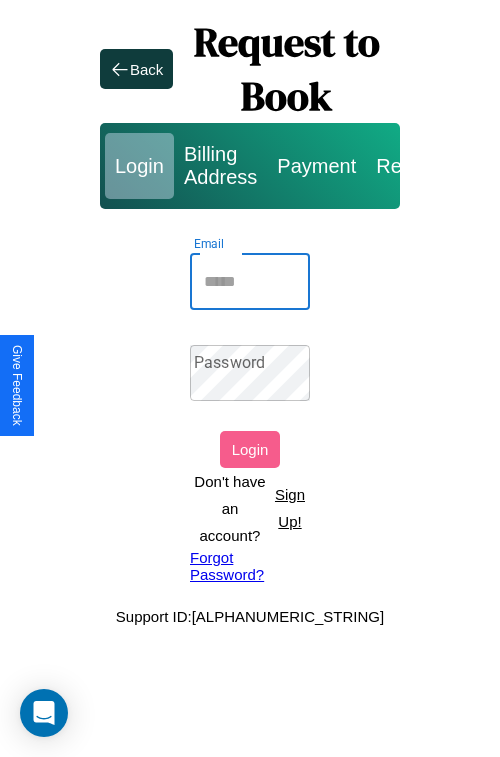 click on "Email" at bounding box center (250, 282) 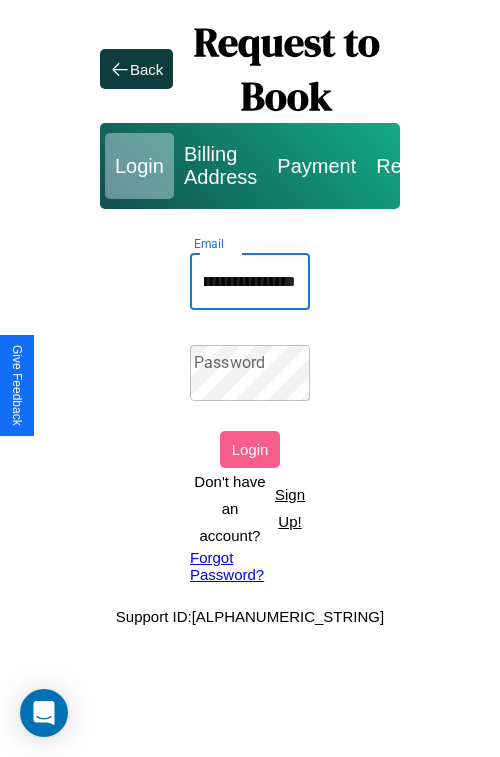scroll, scrollTop: 0, scrollLeft: 96, axis: horizontal 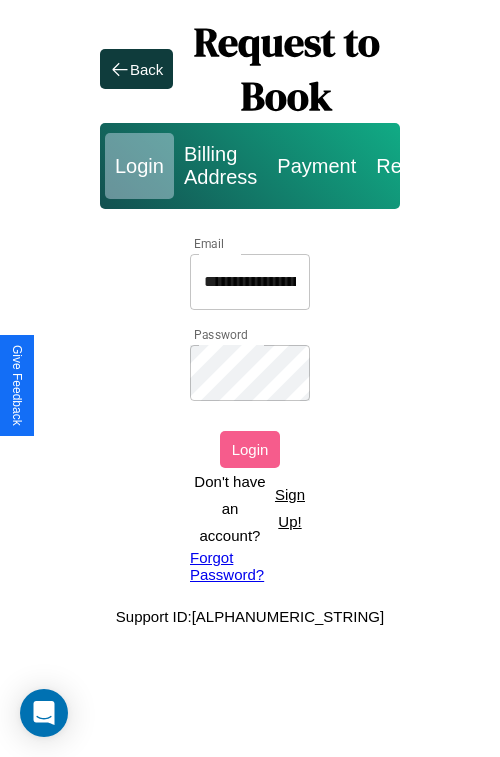 click on "Forgot Password?" at bounding box center [250, 566] 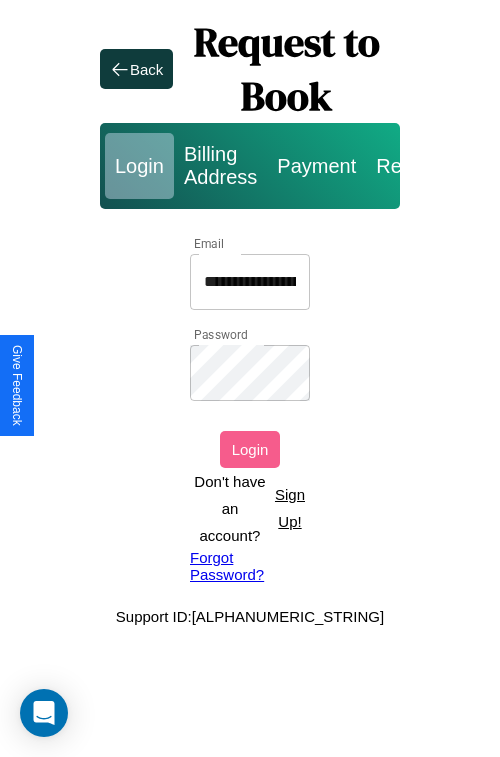 click on "Forgot Password?" at bounding box center (250, 566) 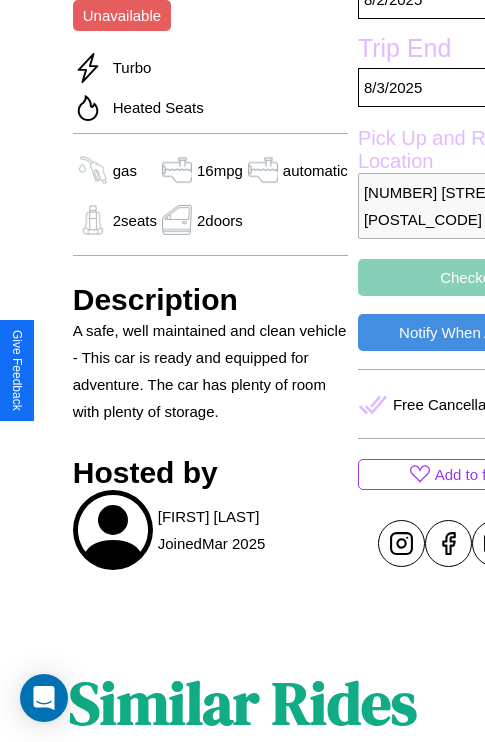 scroll, scrollTop: 724, scrollLeft: 64, axis: both 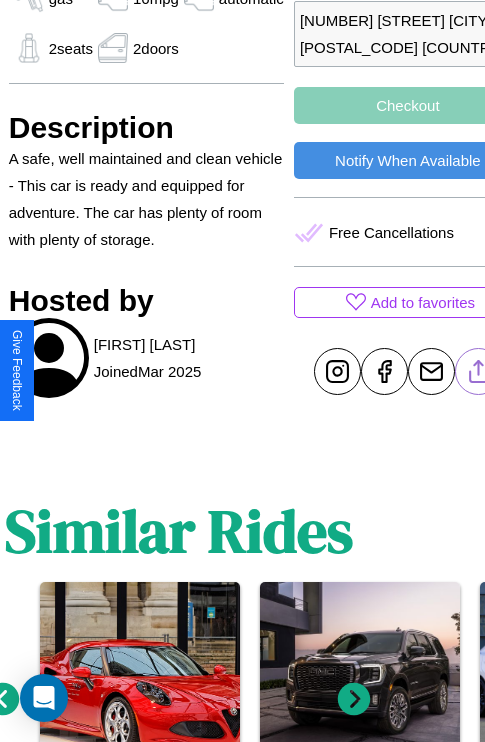click 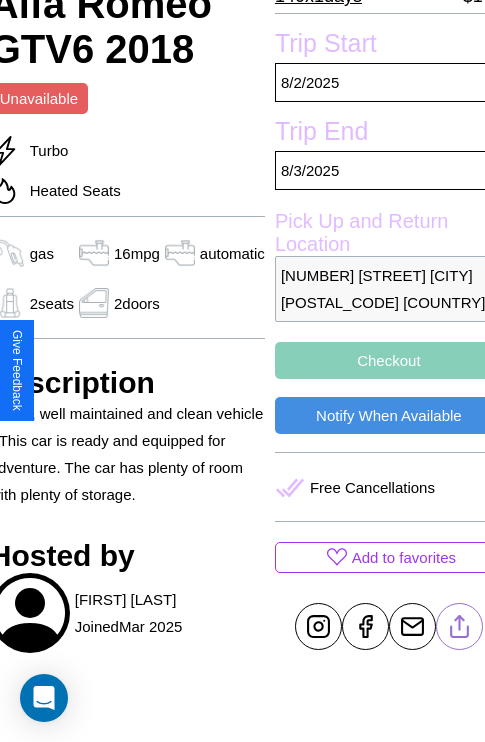 scroll, scrollTop: 458, scrollLeft: 84, axis: both 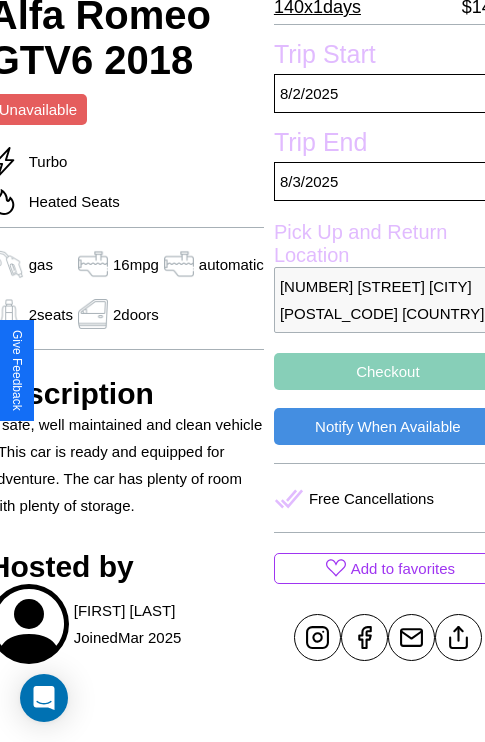 click on "Checkout" at bounding box center (388, 371) 